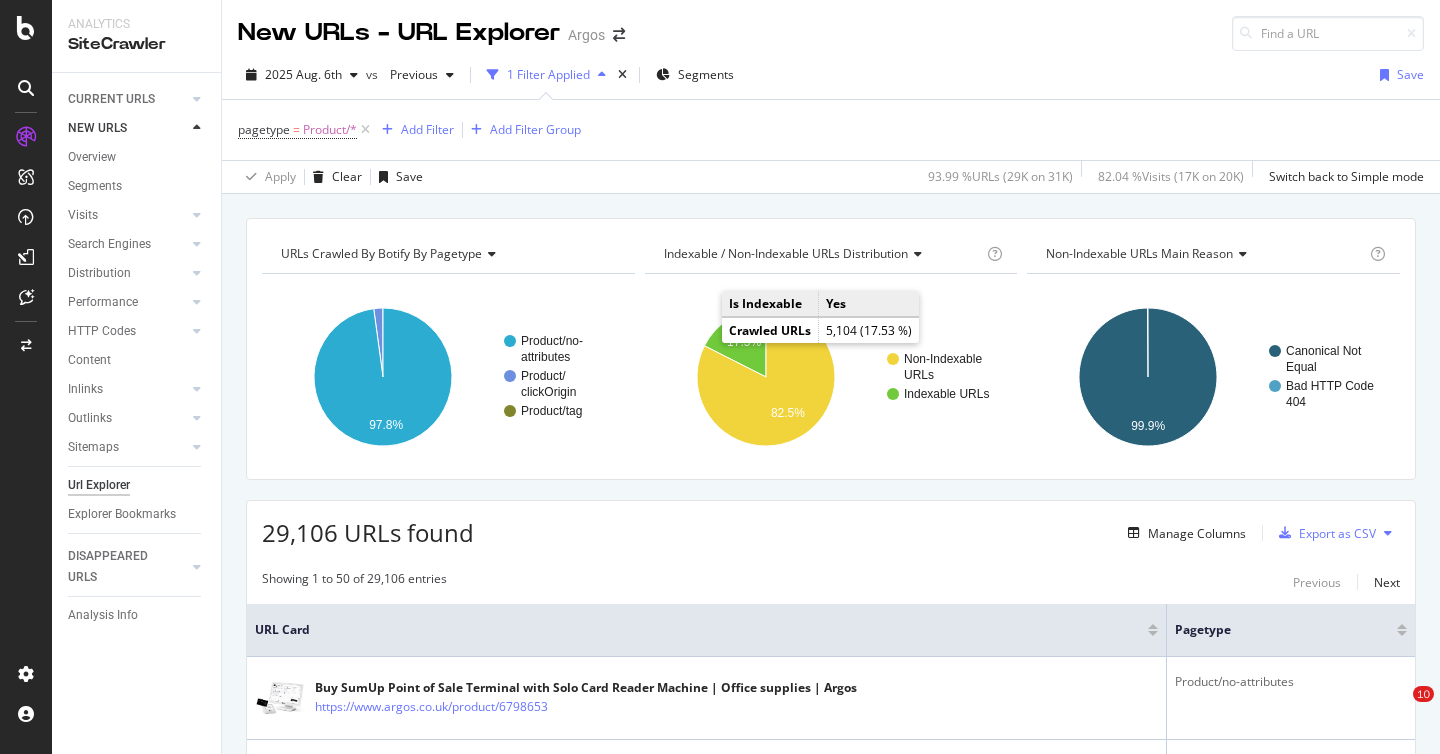scroll, scrollTop: 0, scrollLeft: 0, axis: both 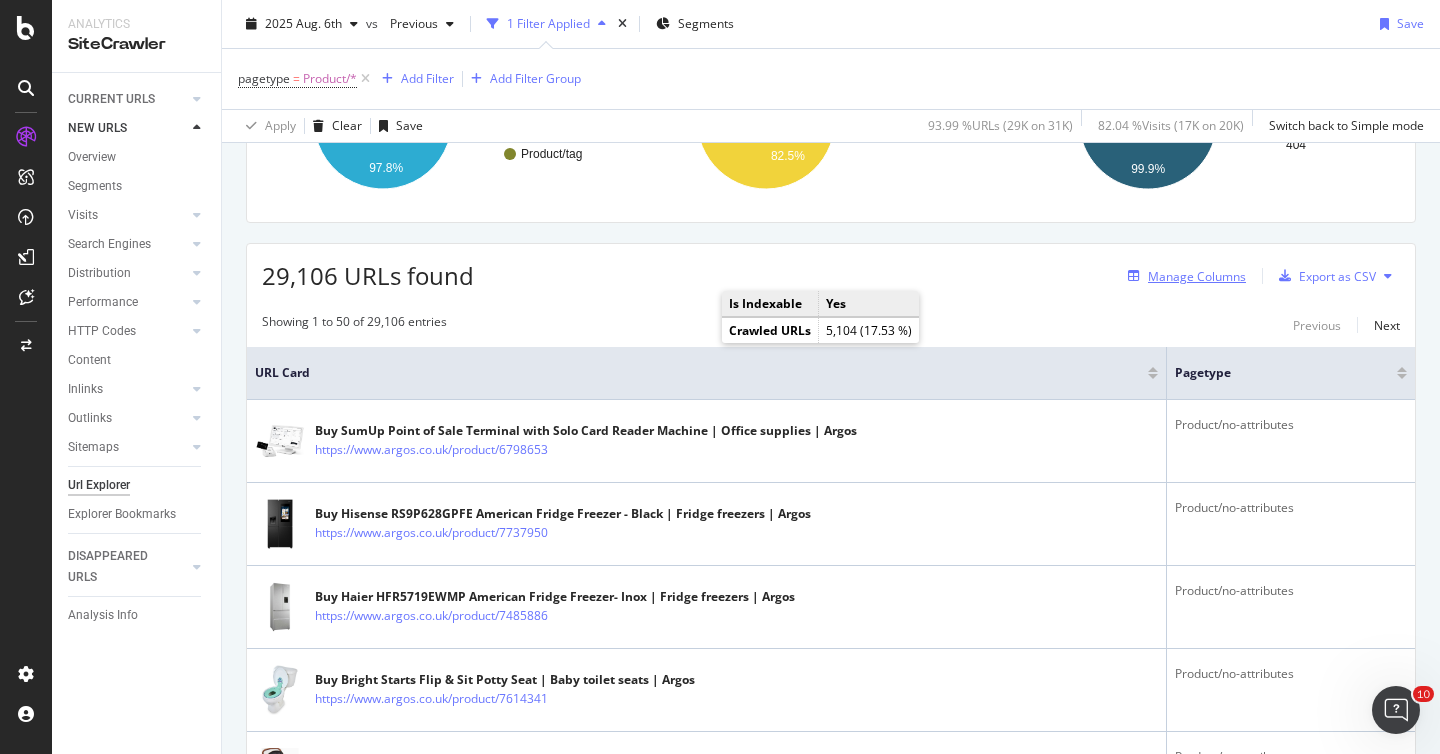 click on "Manage Columns" at bounding box center (1197, 276) 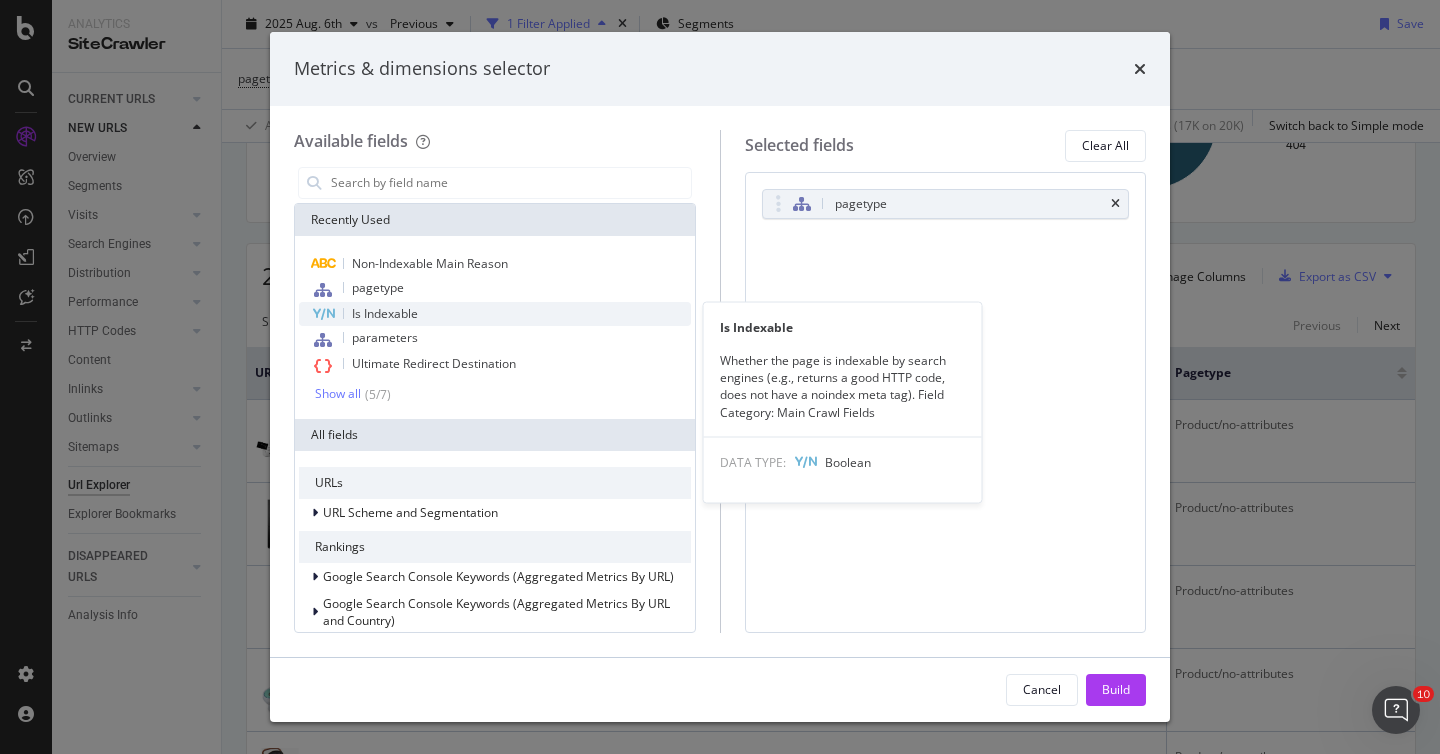 click on "Is Indexable" at bounding box center (385, 313) 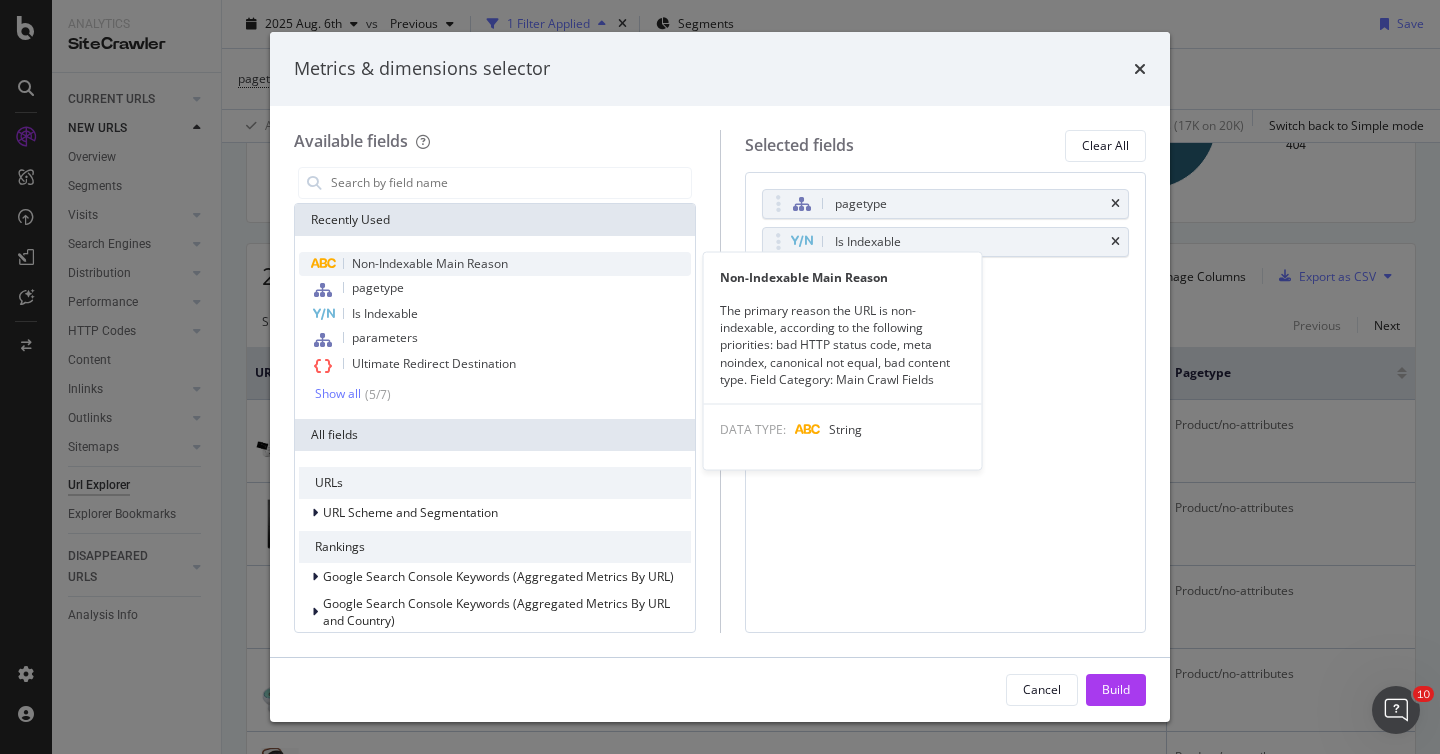 click on "Non-Indexable Main Reason" at bounding box center (430, 263) 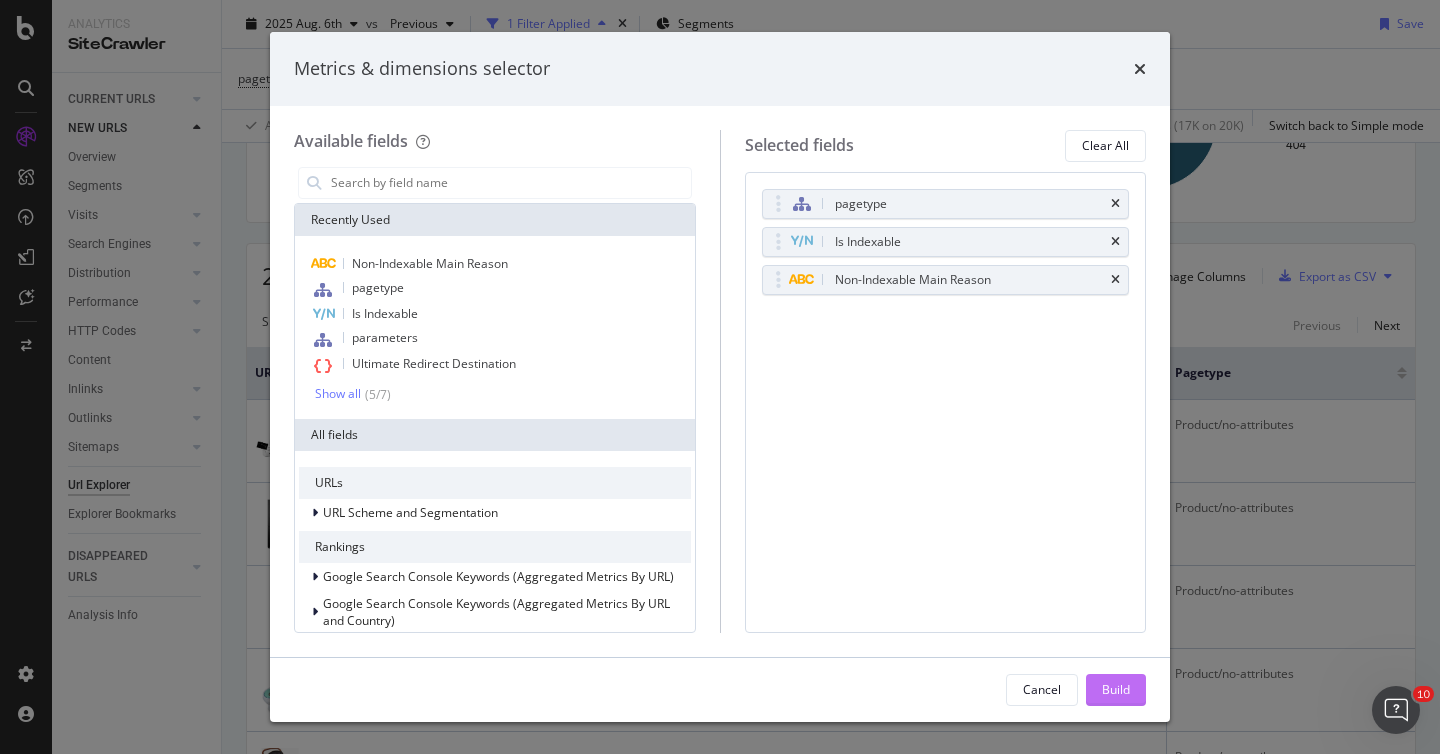 click on "Build" at bounding box center (1116, 689) 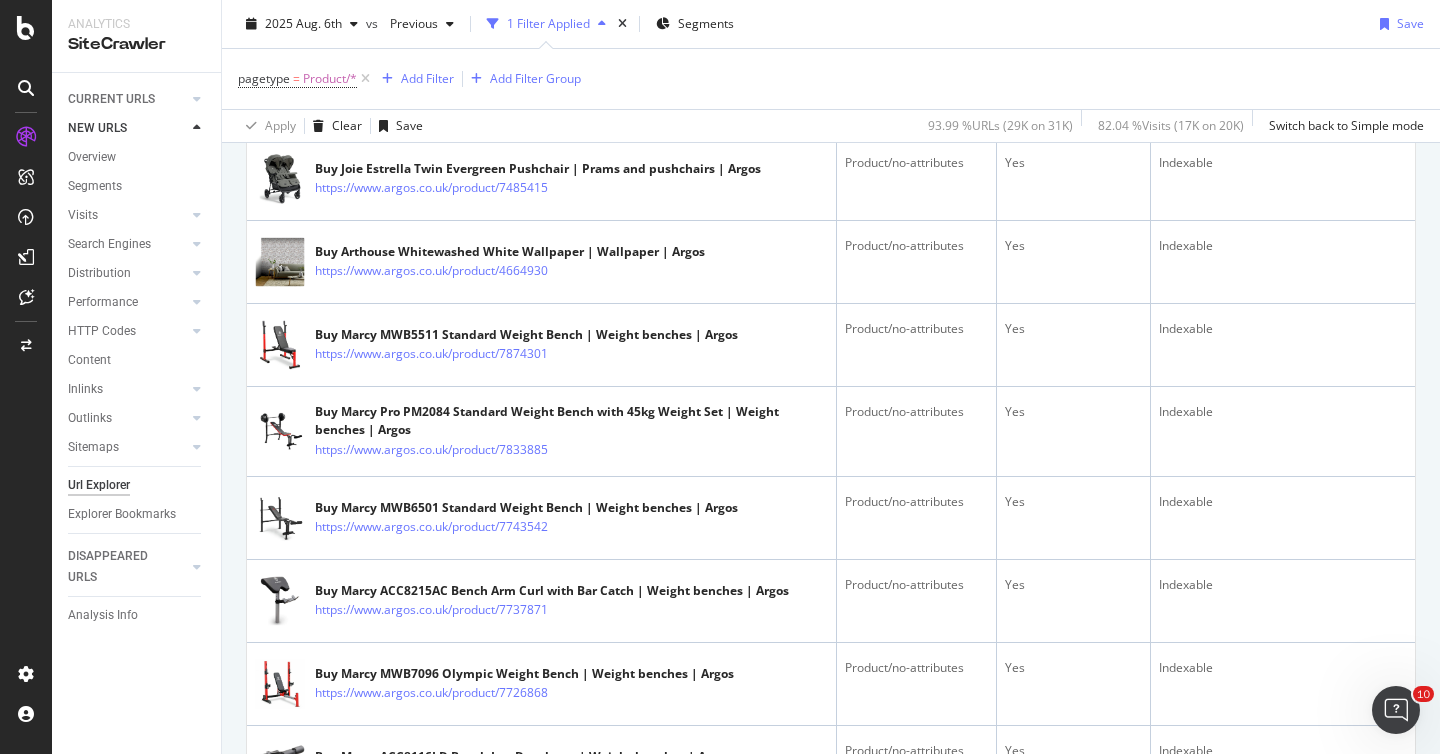 scroll, scrollTop: 0, scrollLeft: 0, axis: both 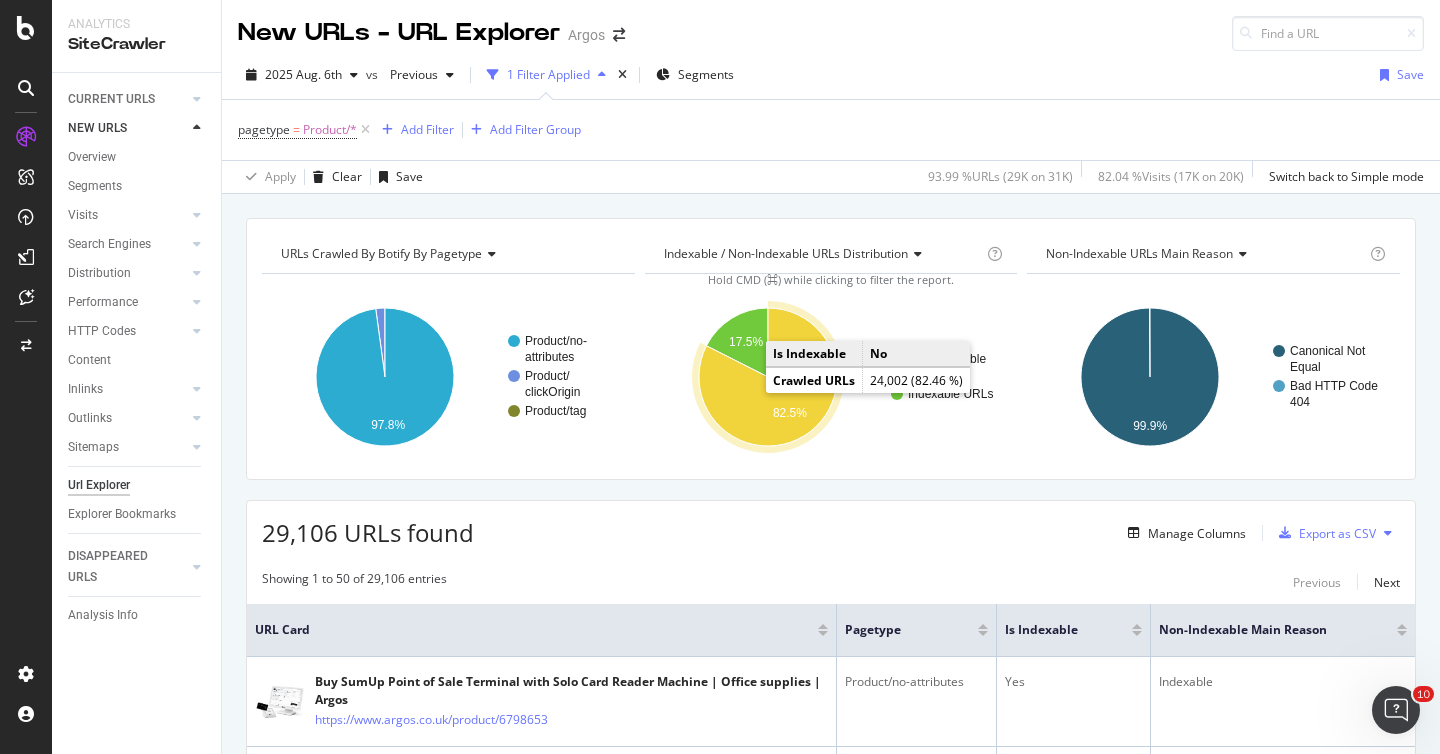 click 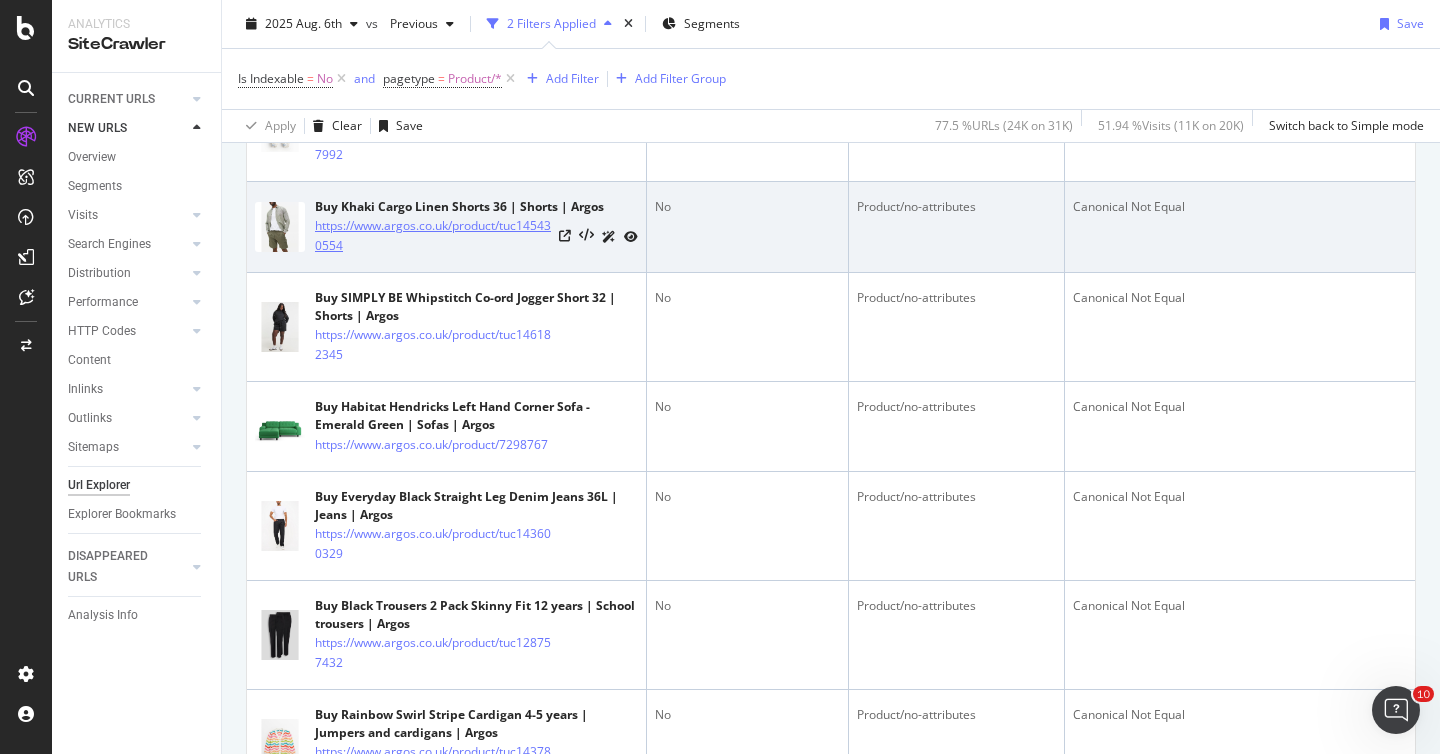 scroll, scrollTop: 364, scrollLeft: 0, axis: vertical 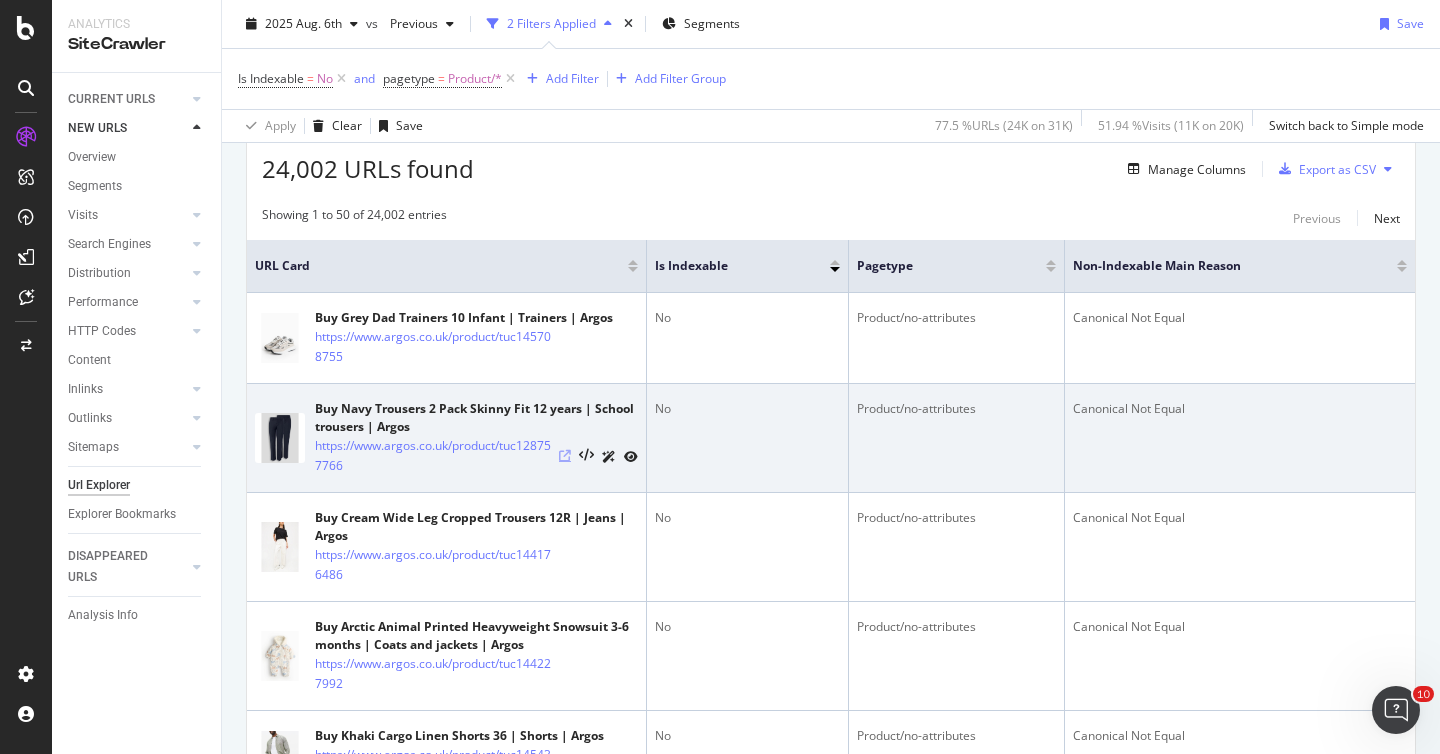 click at bounding box center [565, 456] 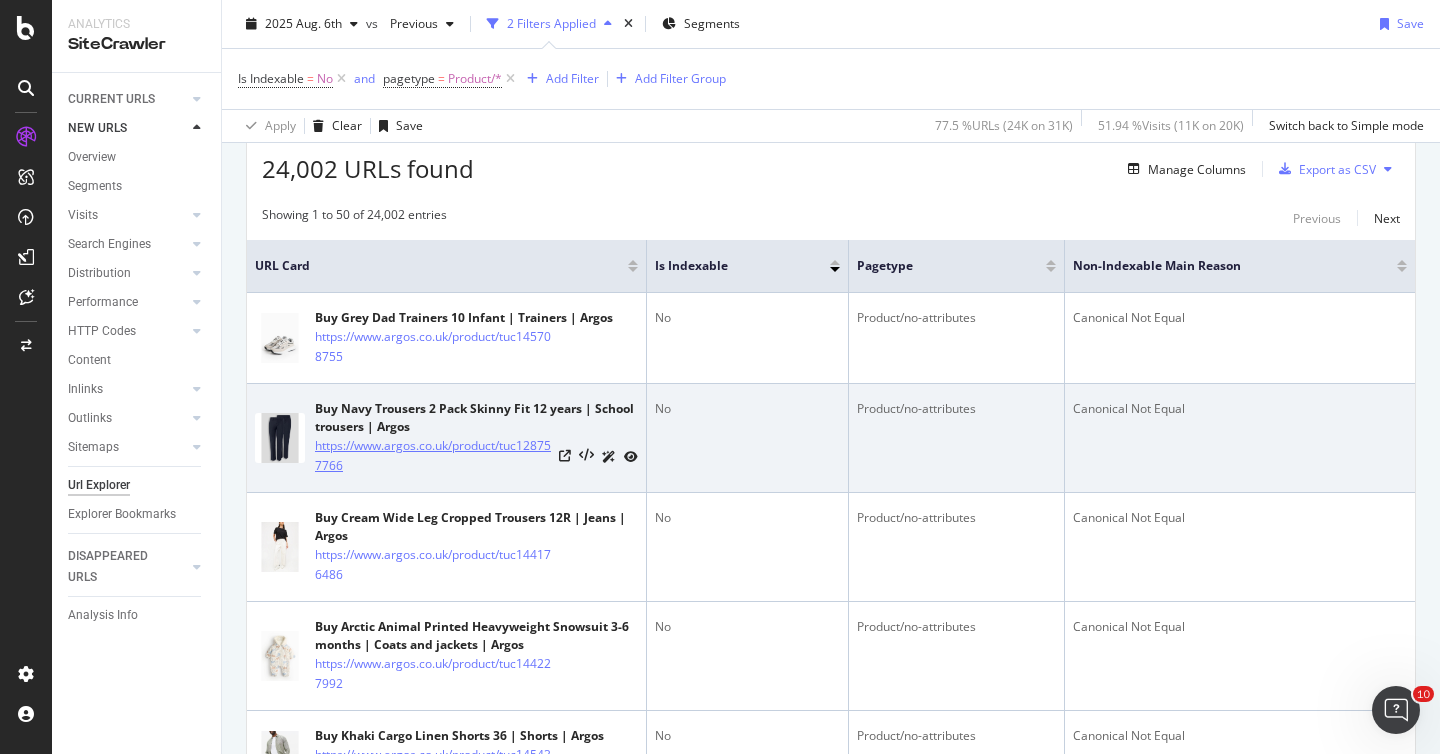 click on "https://www.argos.co.uk/product/tuc128757766" at bounding box center (433, 456) 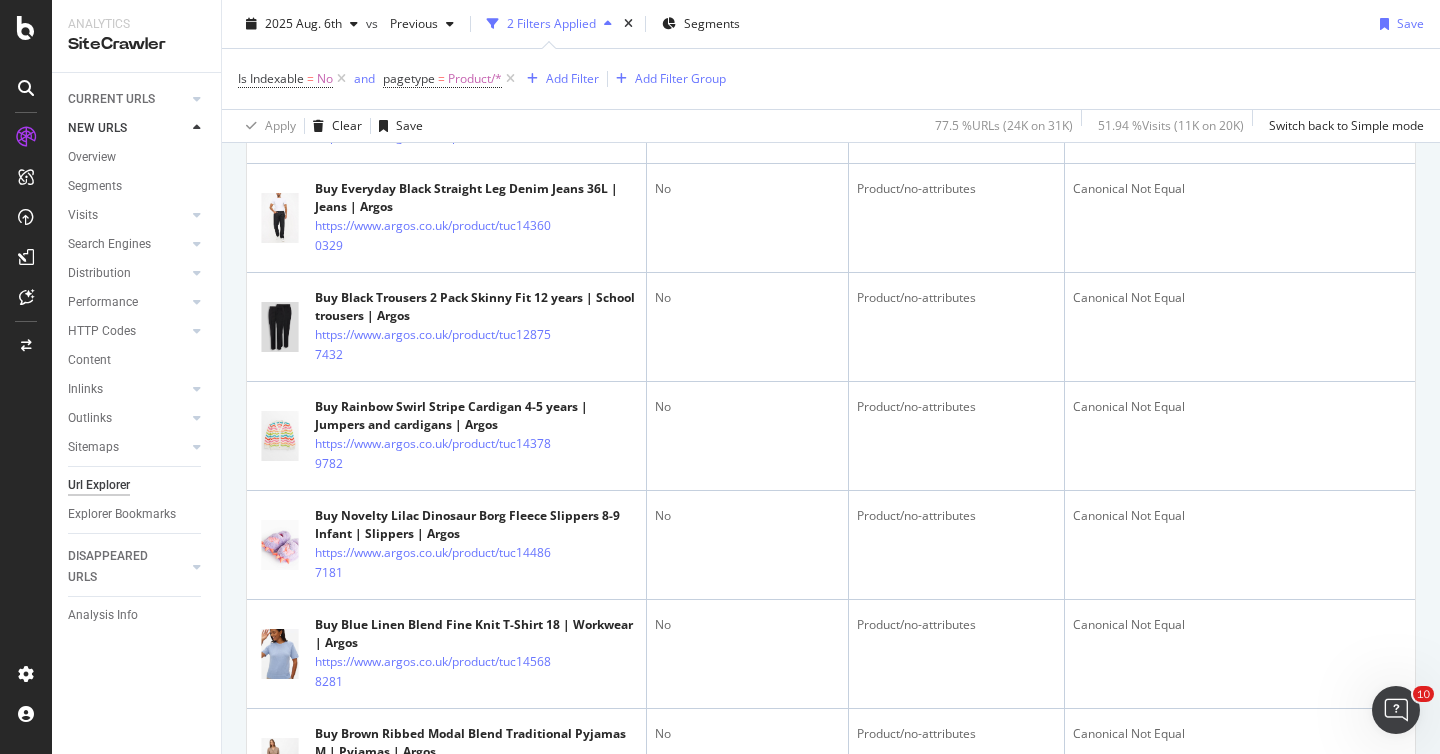 scroll, scrollTop: 1246, scrollLeft: 0, axis: vertical 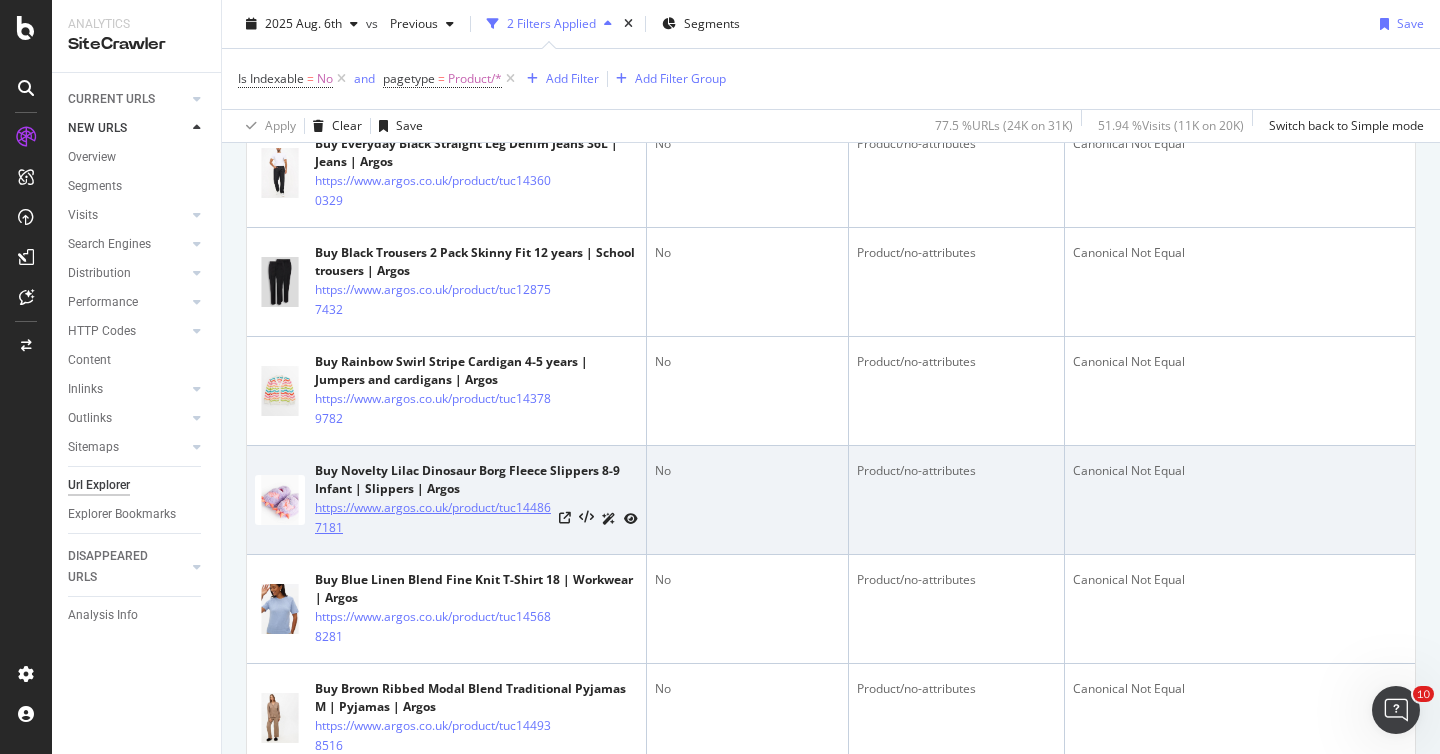 click on "https://www.argos.co.uk/product/tuc144867181" at bounding box center [433, 518] 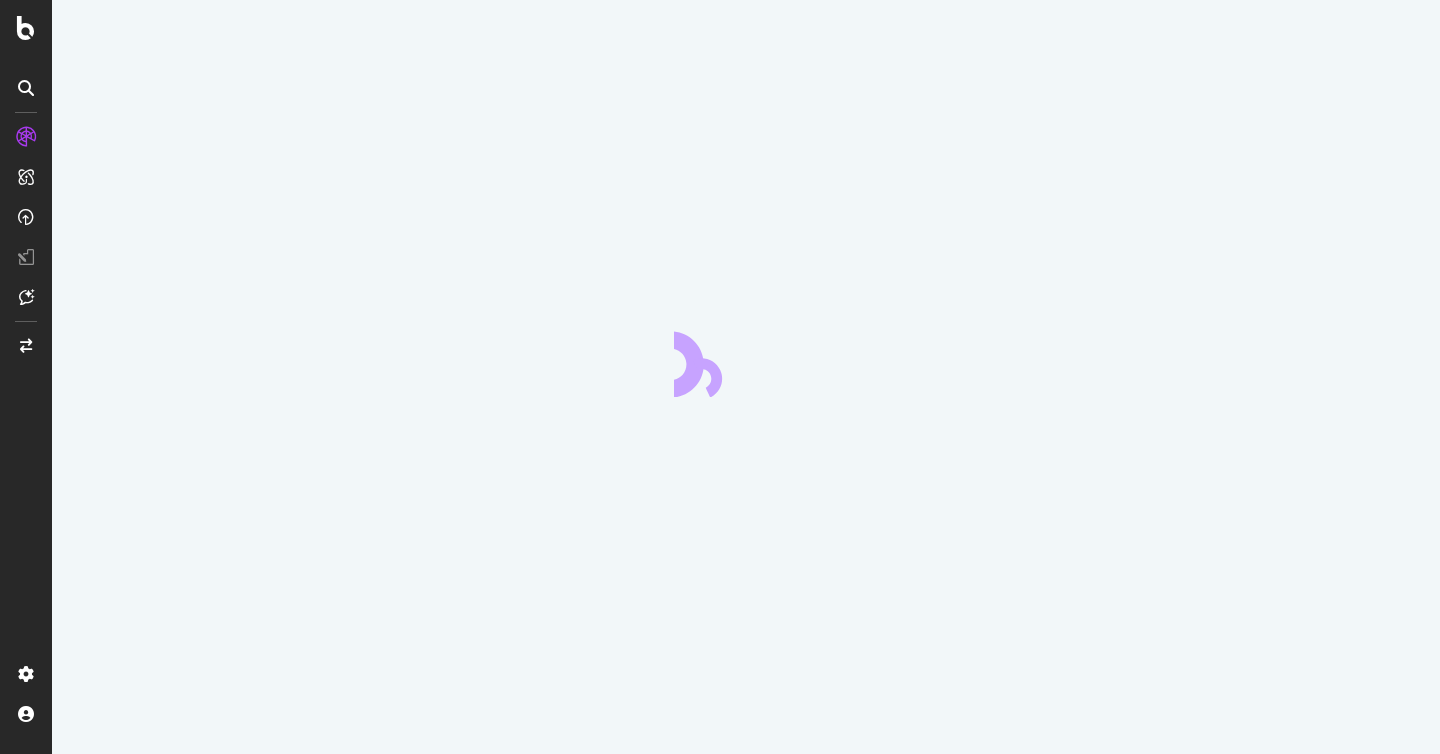 scroll, scrollTop: 0, scrollLeft: 0, axis: both 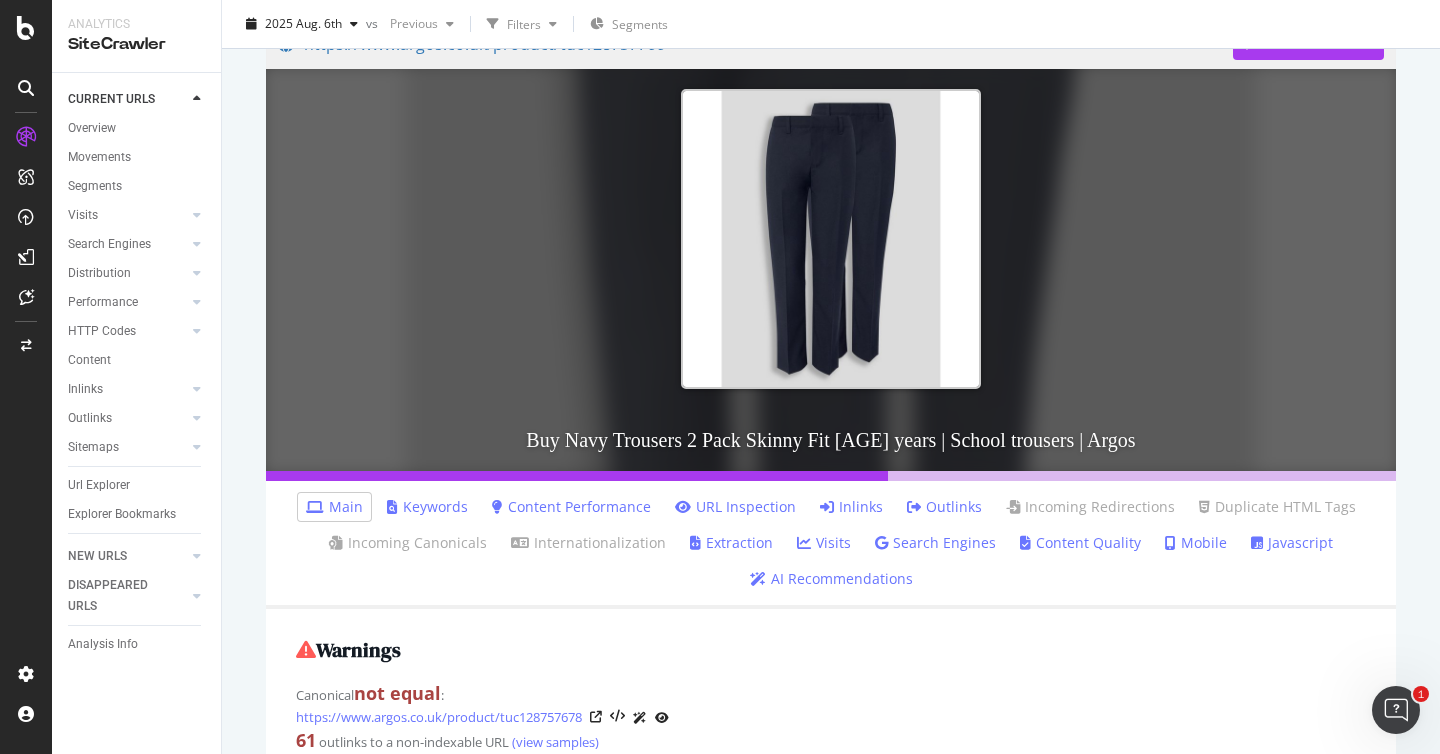 click on "Inlinks" at bounding box center [851, 507] 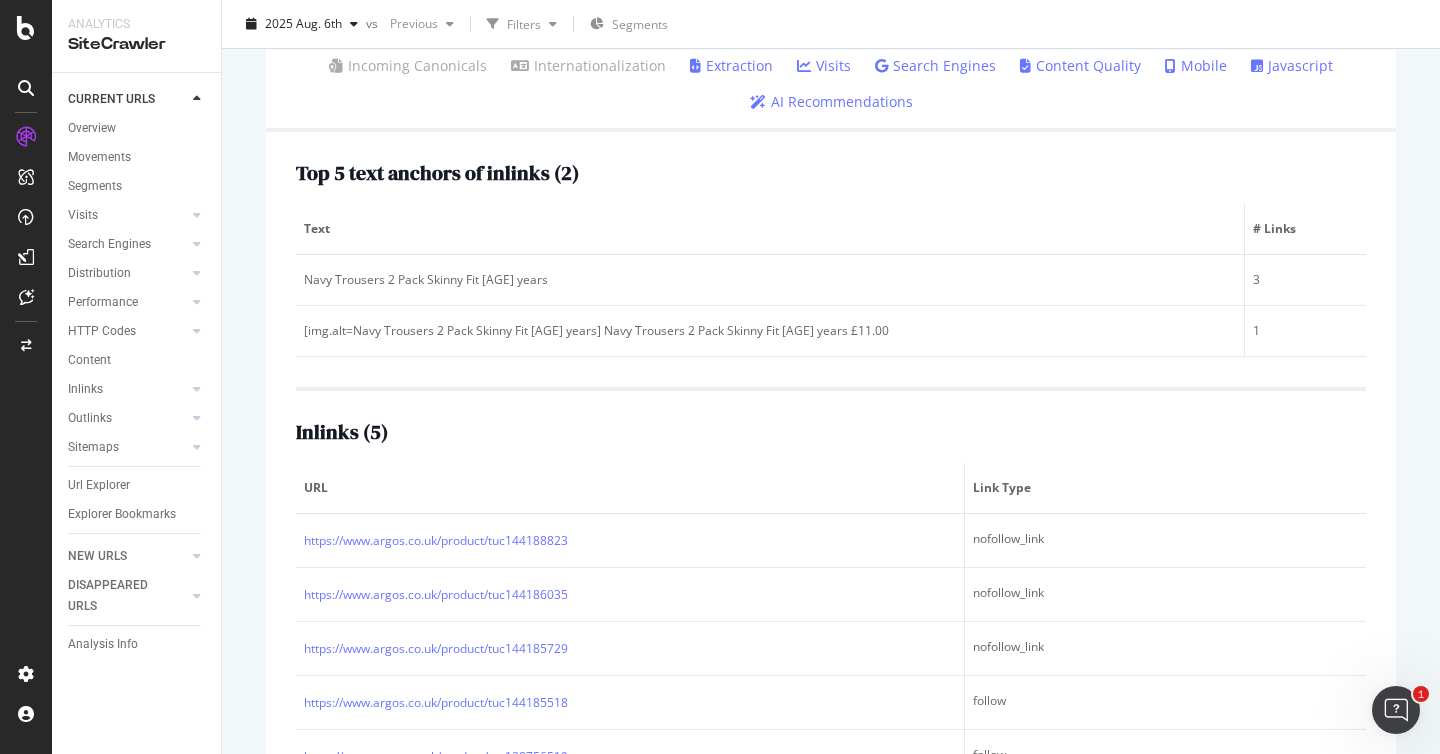 scroll, scrollTop: 806, scrollLeft: 0, axis: vertical 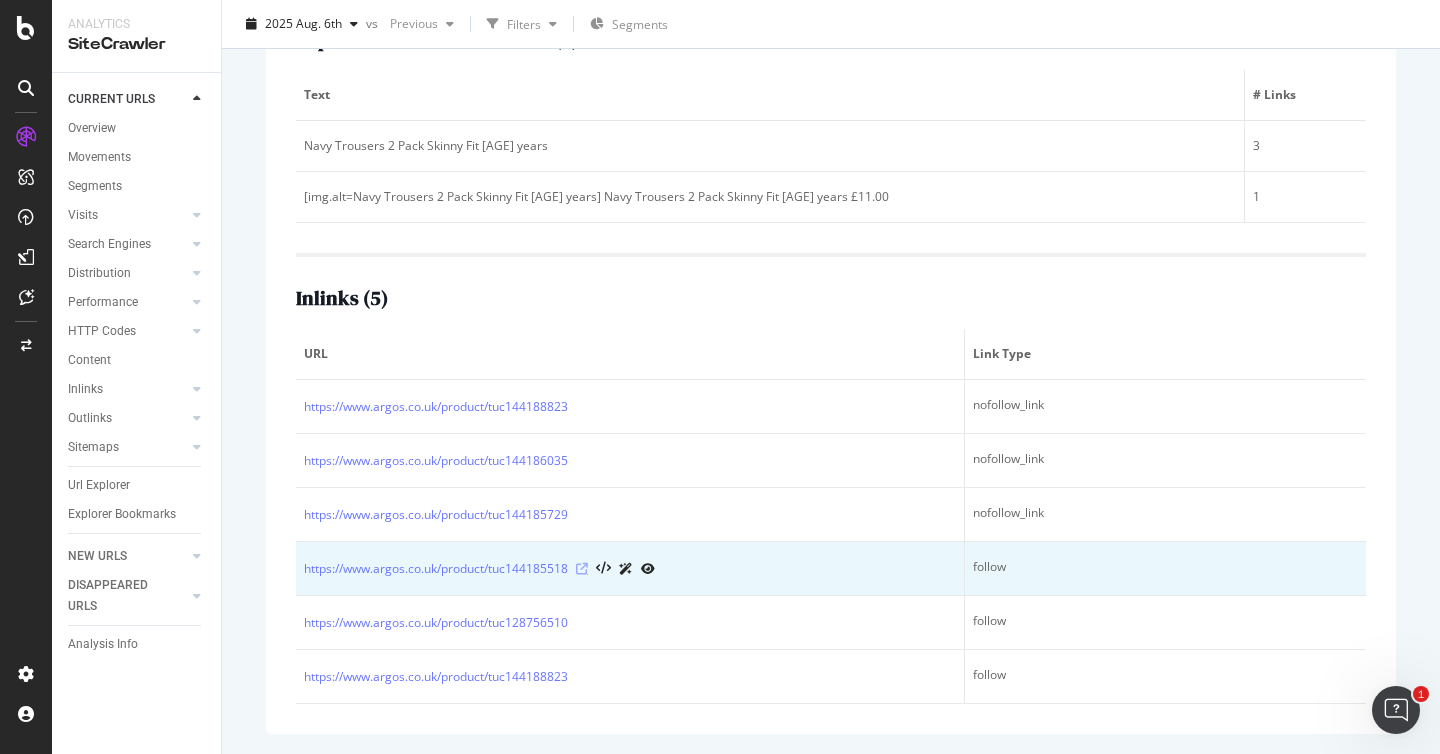 click at bounding box center [582, 569] 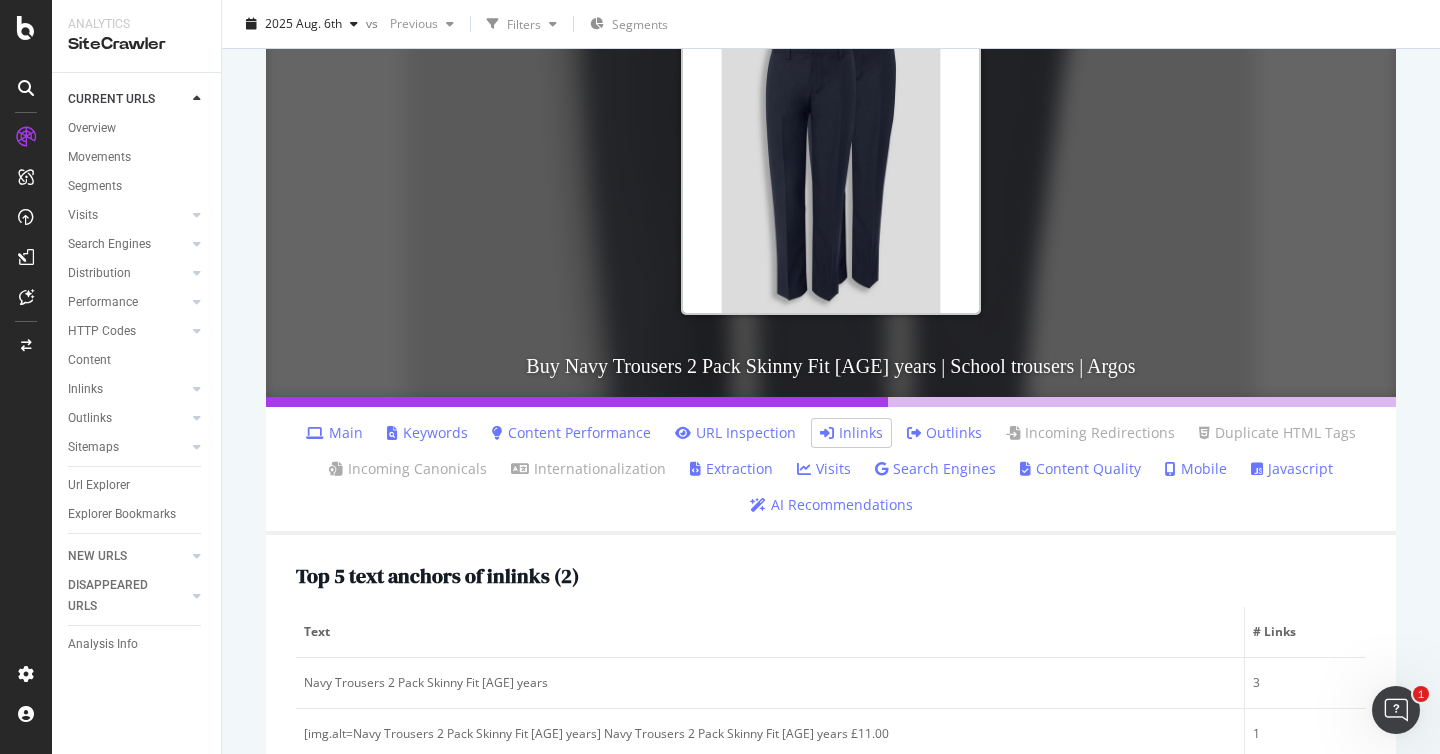 scroll, scrollTop: 0, scrollLeft: 0, axis: both 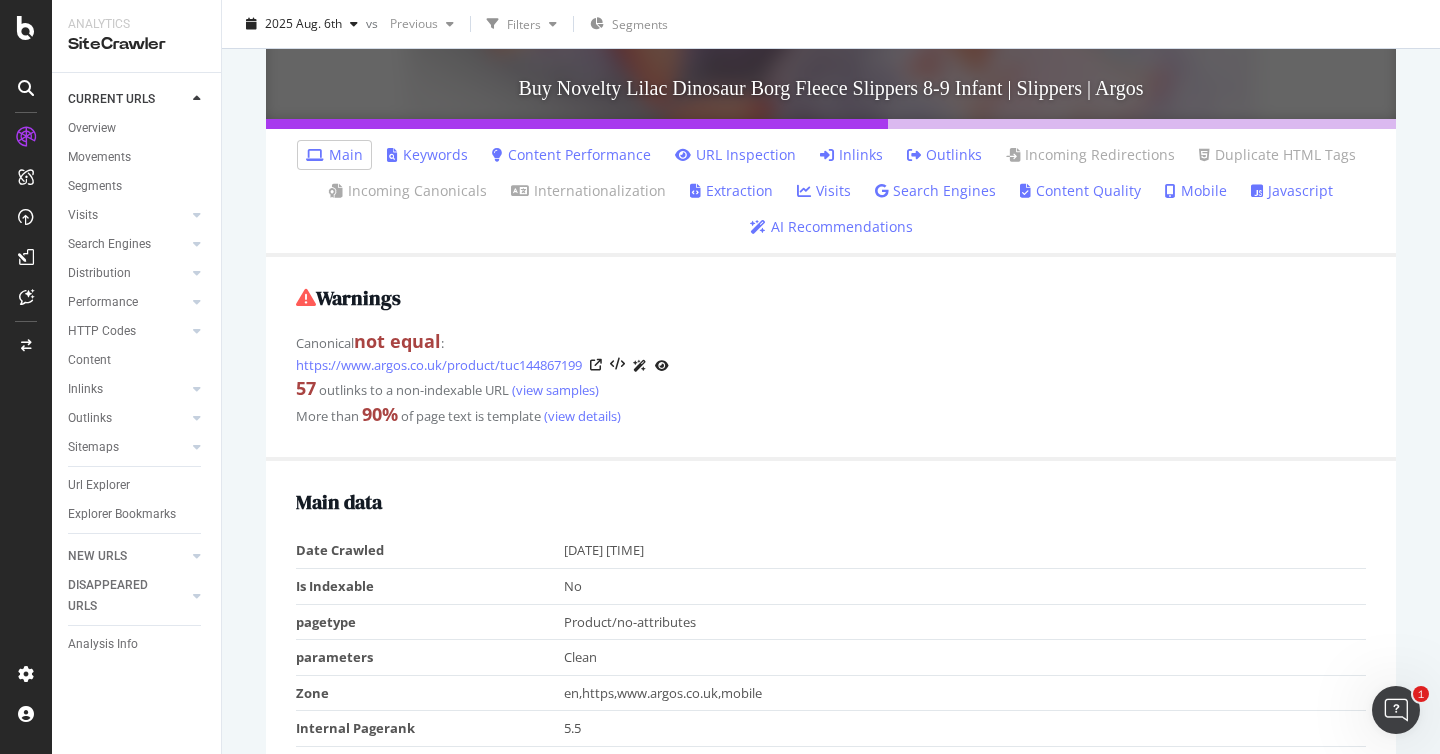 click on "Inlinks" at bounding box center (851, 155) 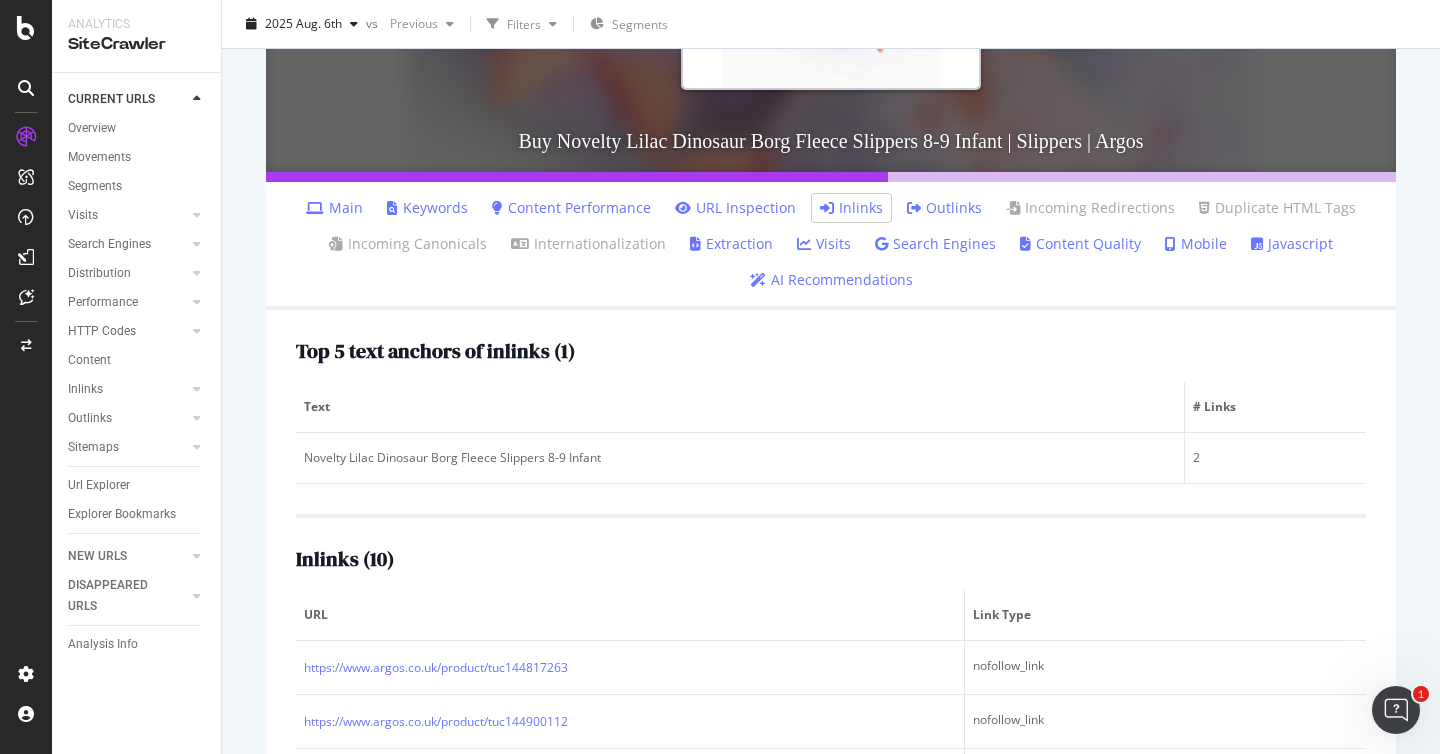 scroll, scrollTop: 869, scrollLeft: 0, axis: vertical 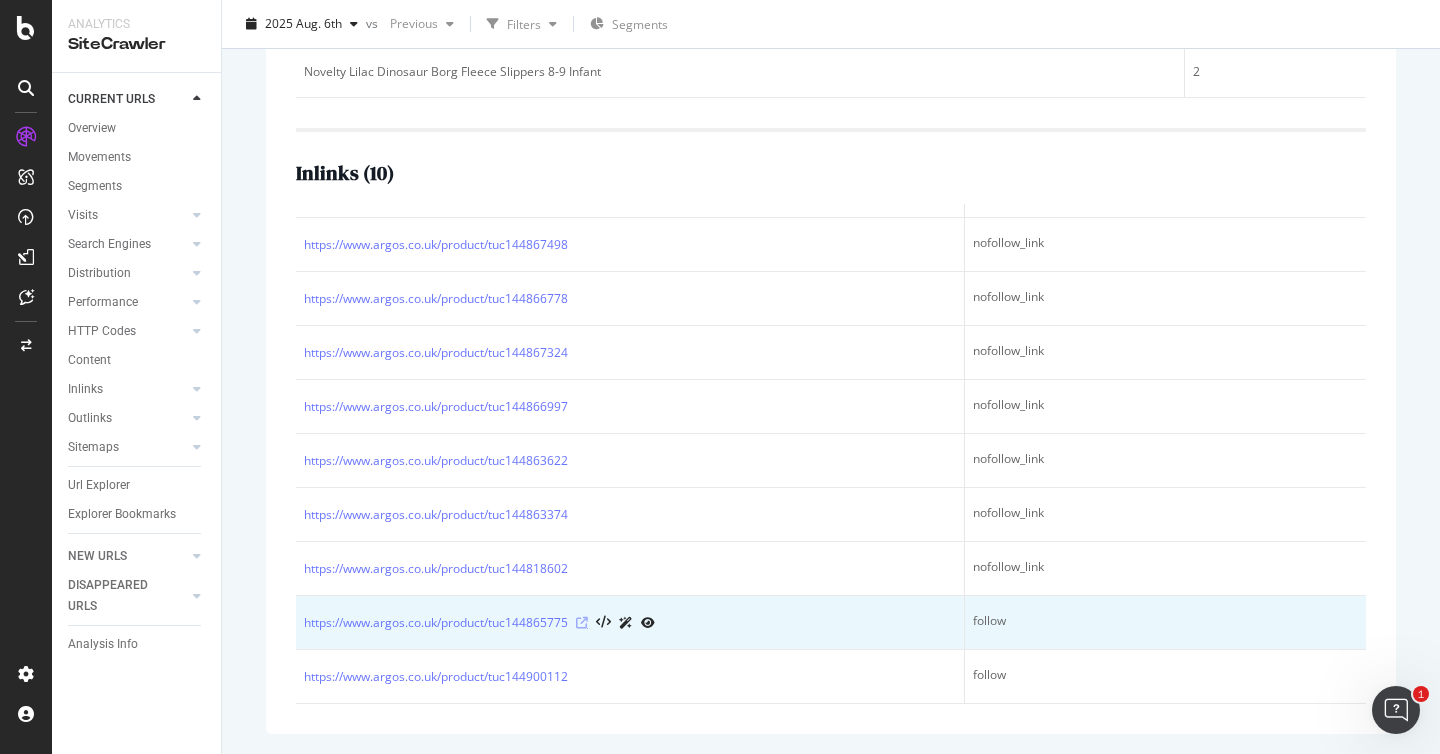click at bounding box center (582, 623) 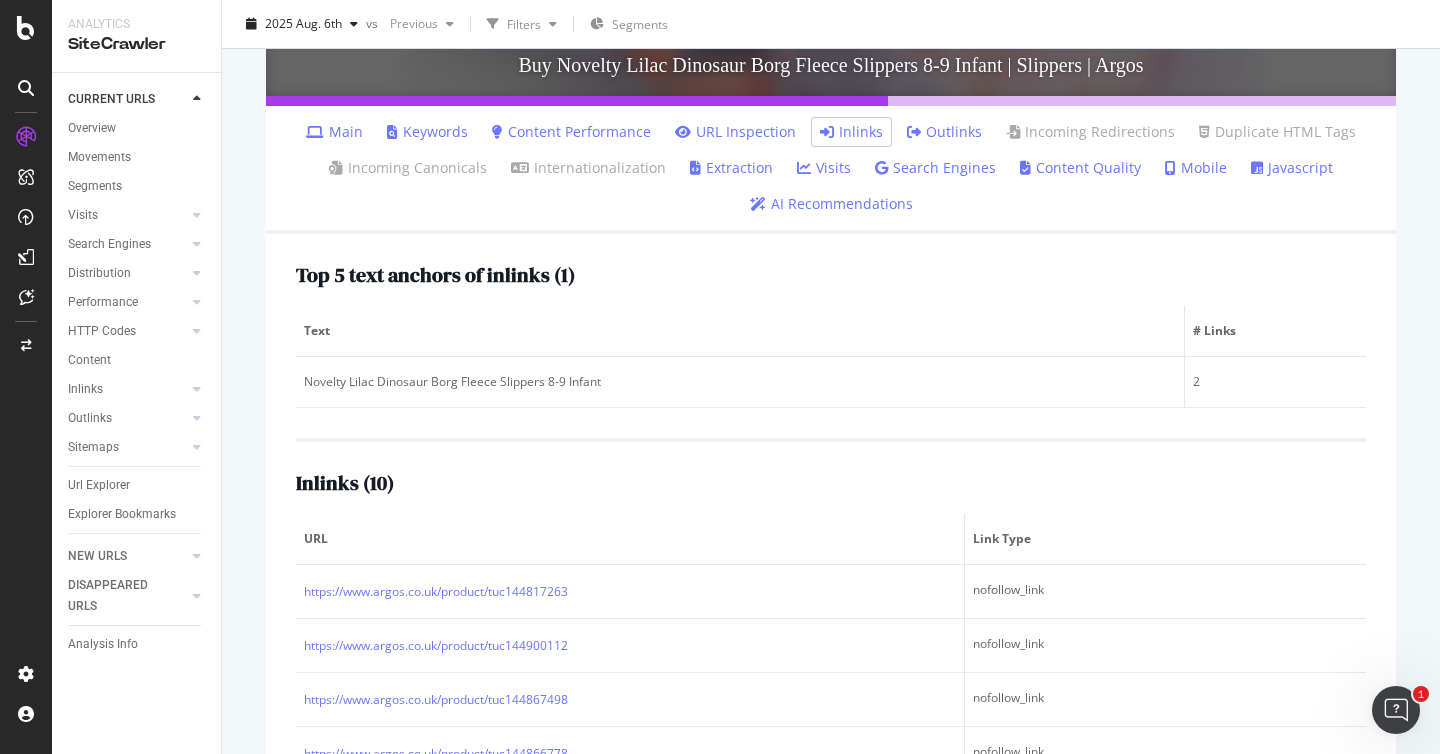 scroll, scrollTop: 436, scrollLeft: 0, axis: vertical 